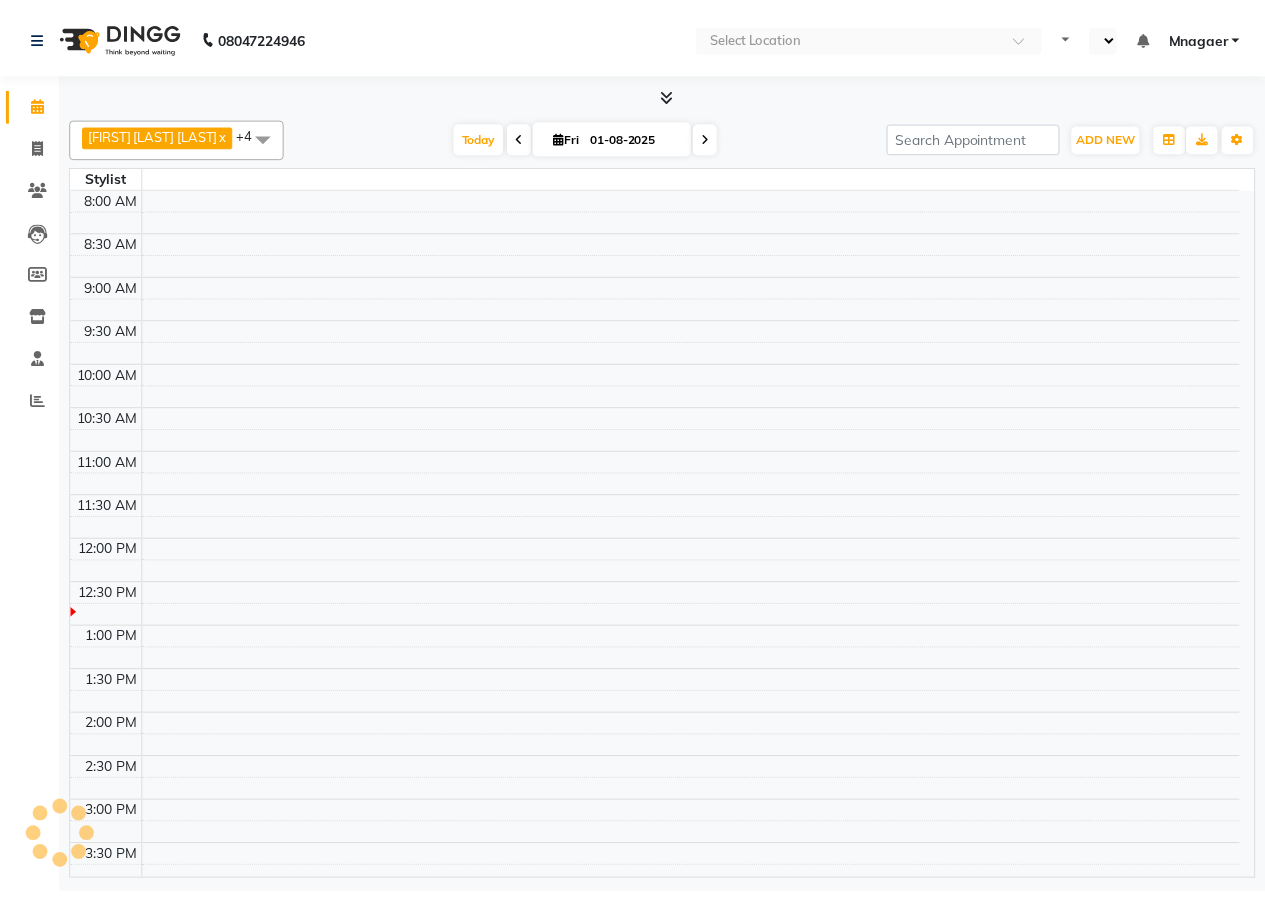 scroll, scrollTop: 0, scrollLeft: 0, axis: both 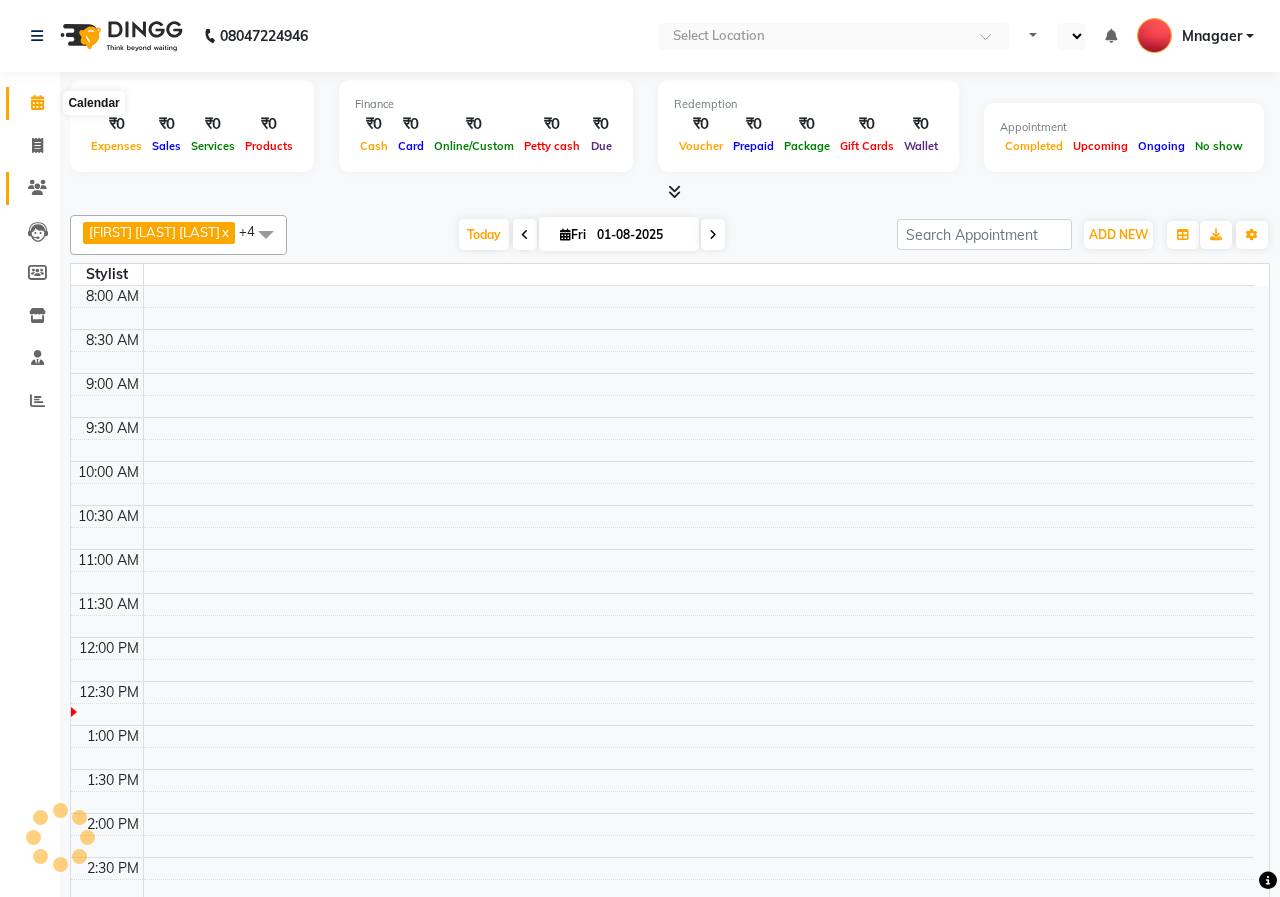 select on "en" 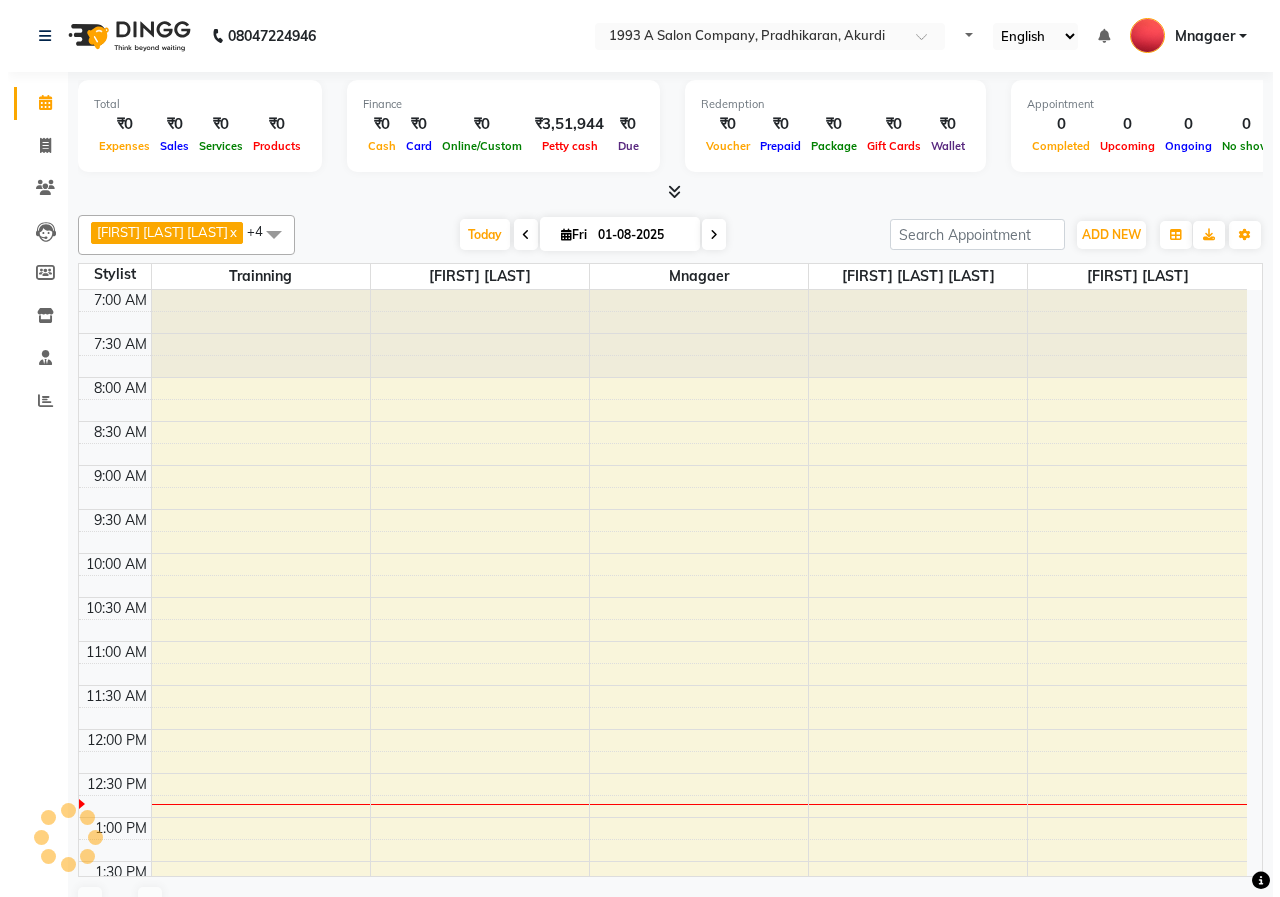 scroll, scrollTop: 0, scrollLeft: 0, axis: both 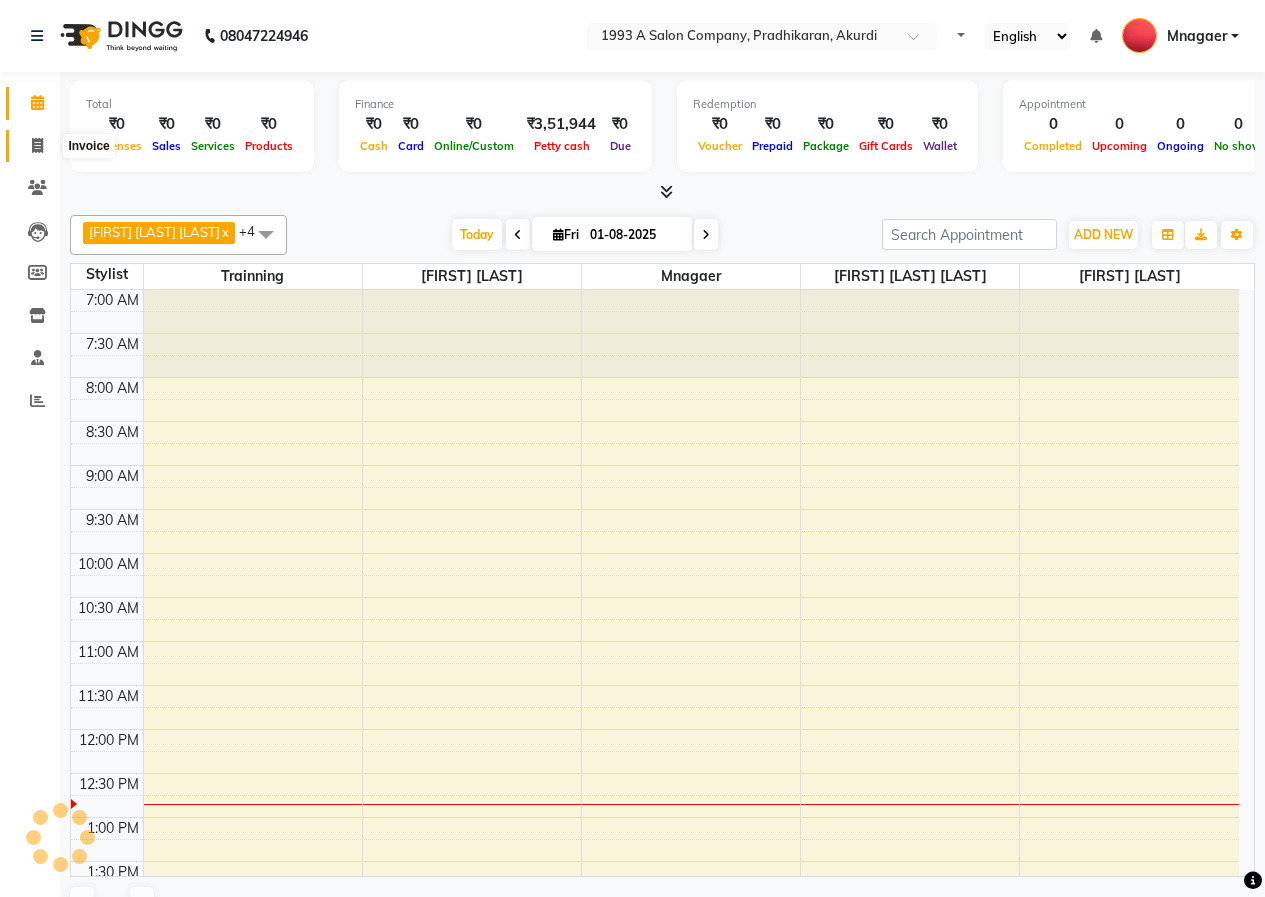 click 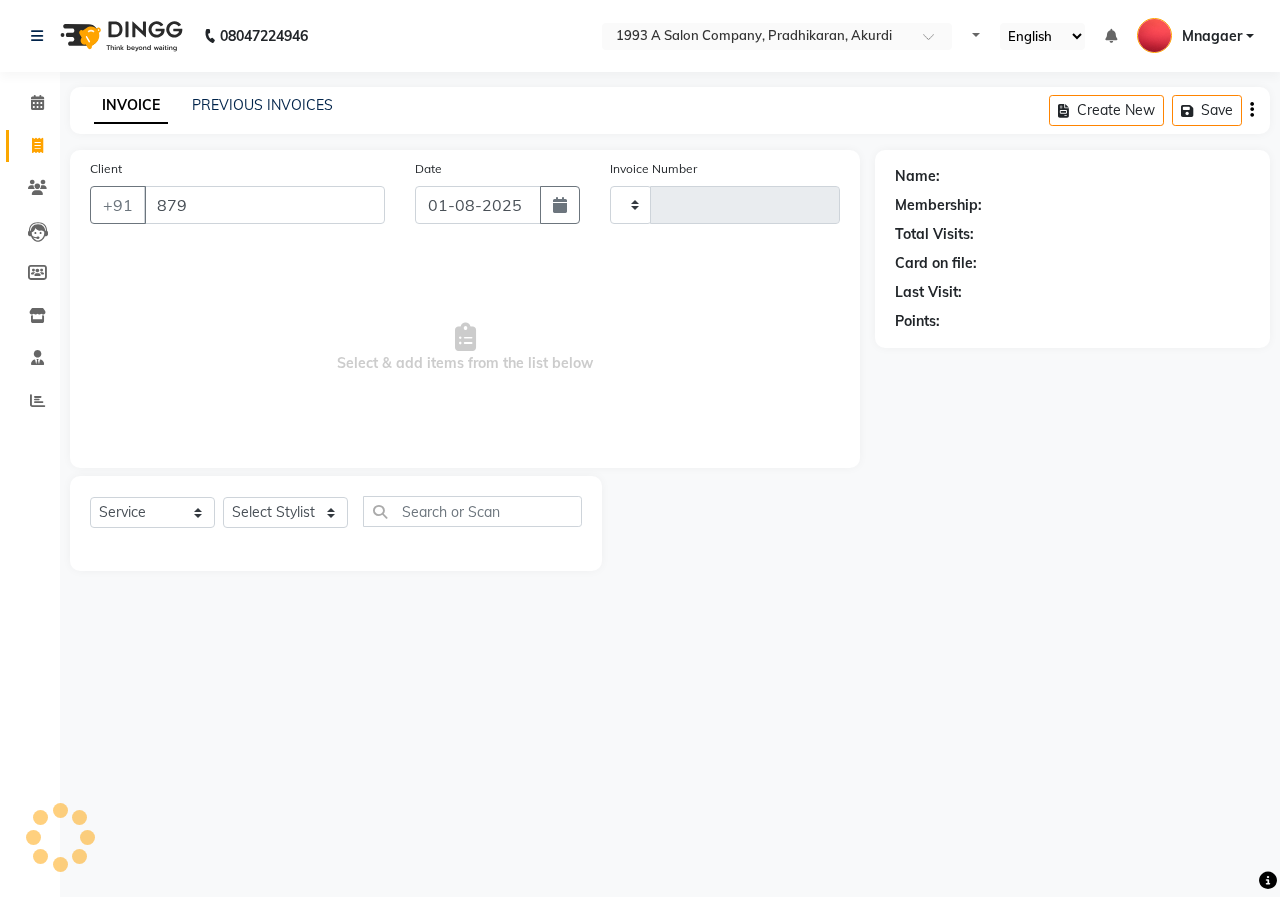 type on "8793" 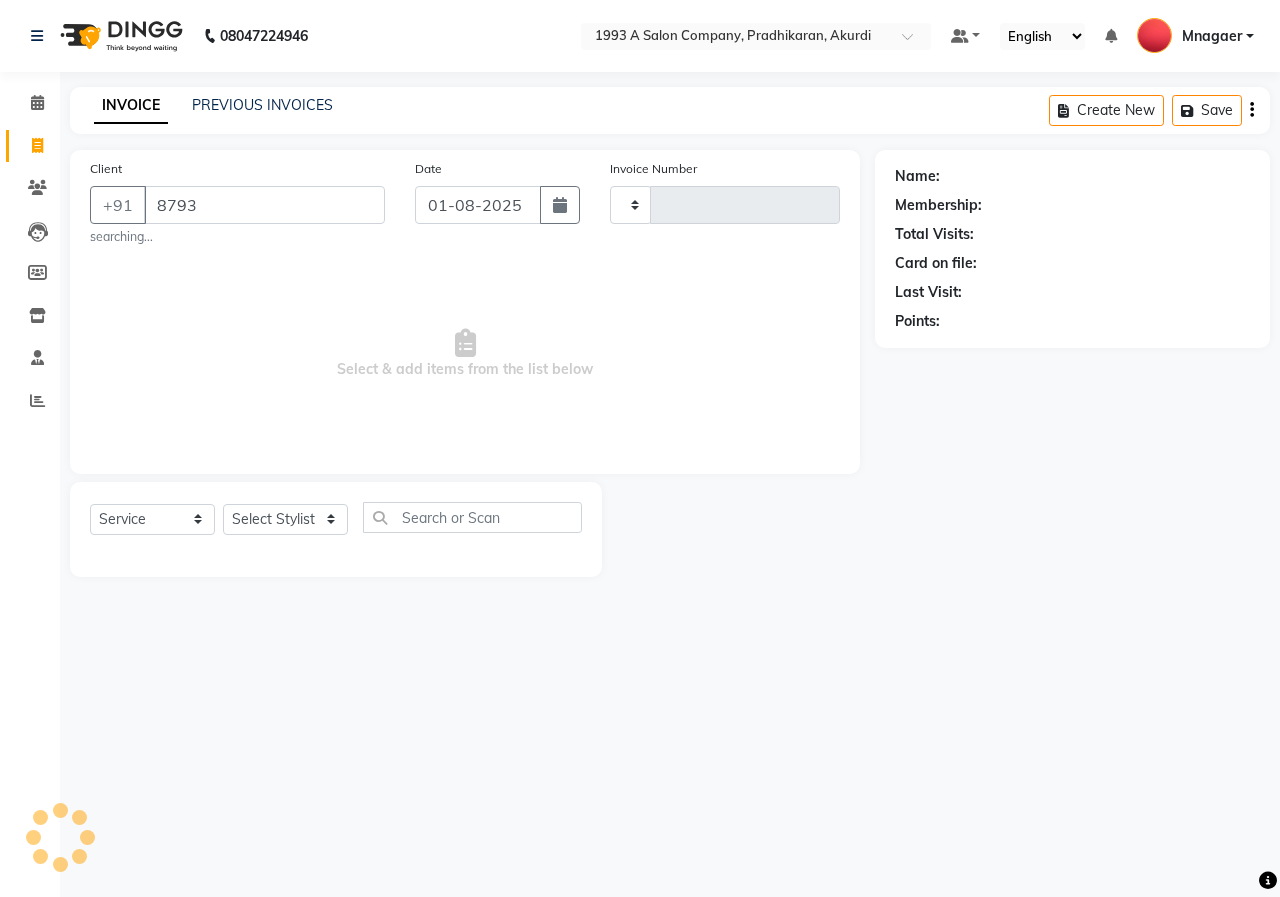 type on "0698" 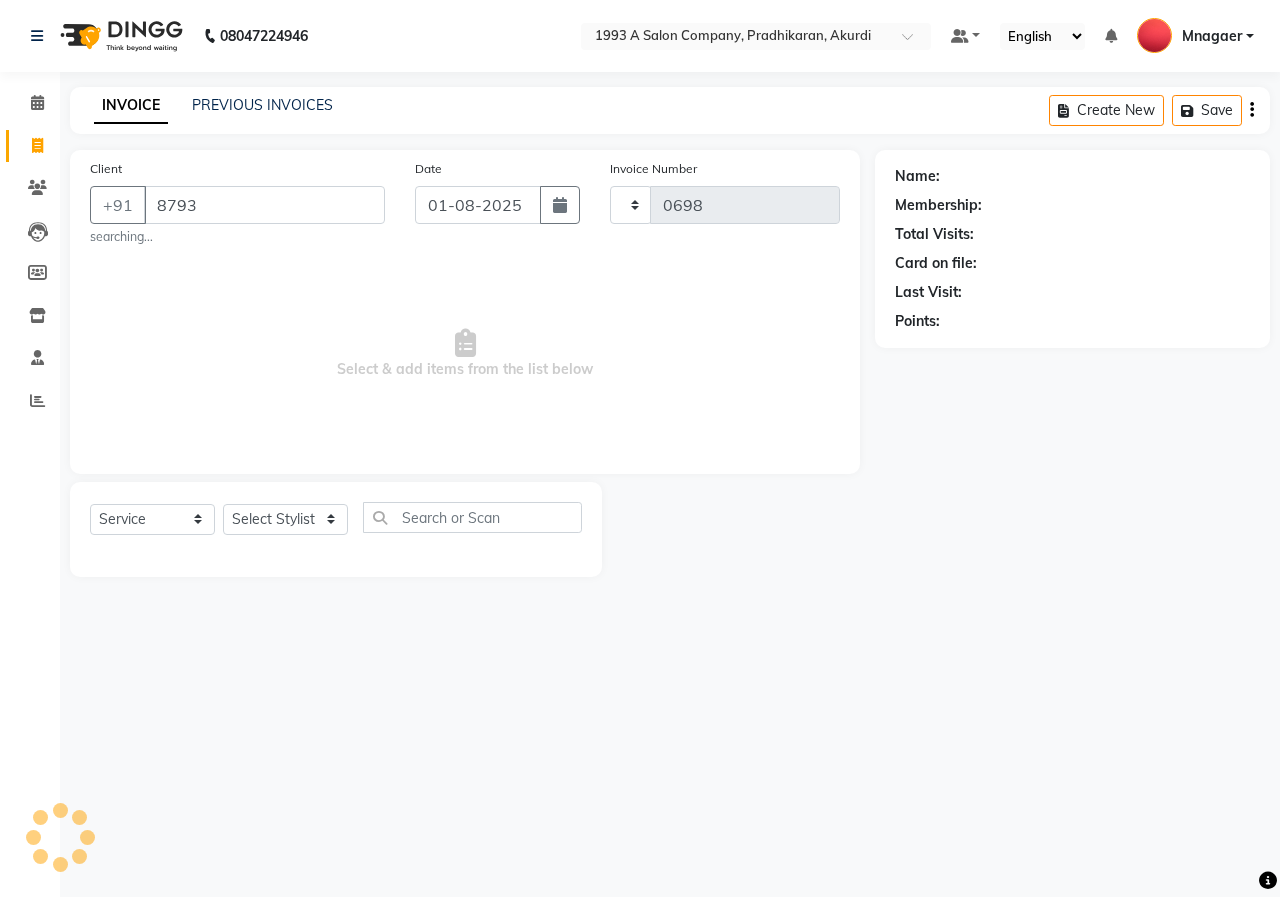select on "100" 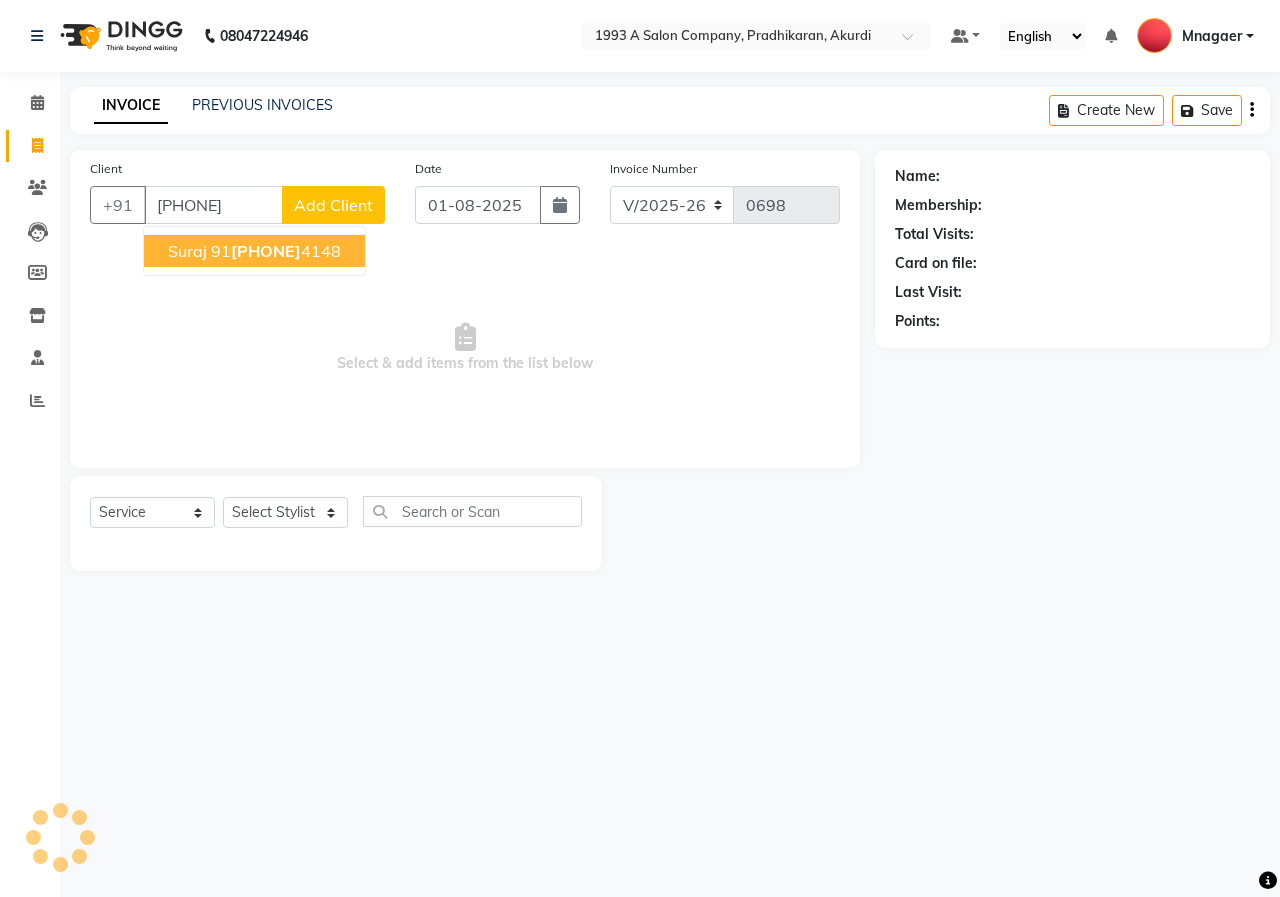 click on "[PHONE]" at bounding box center (266, 251) 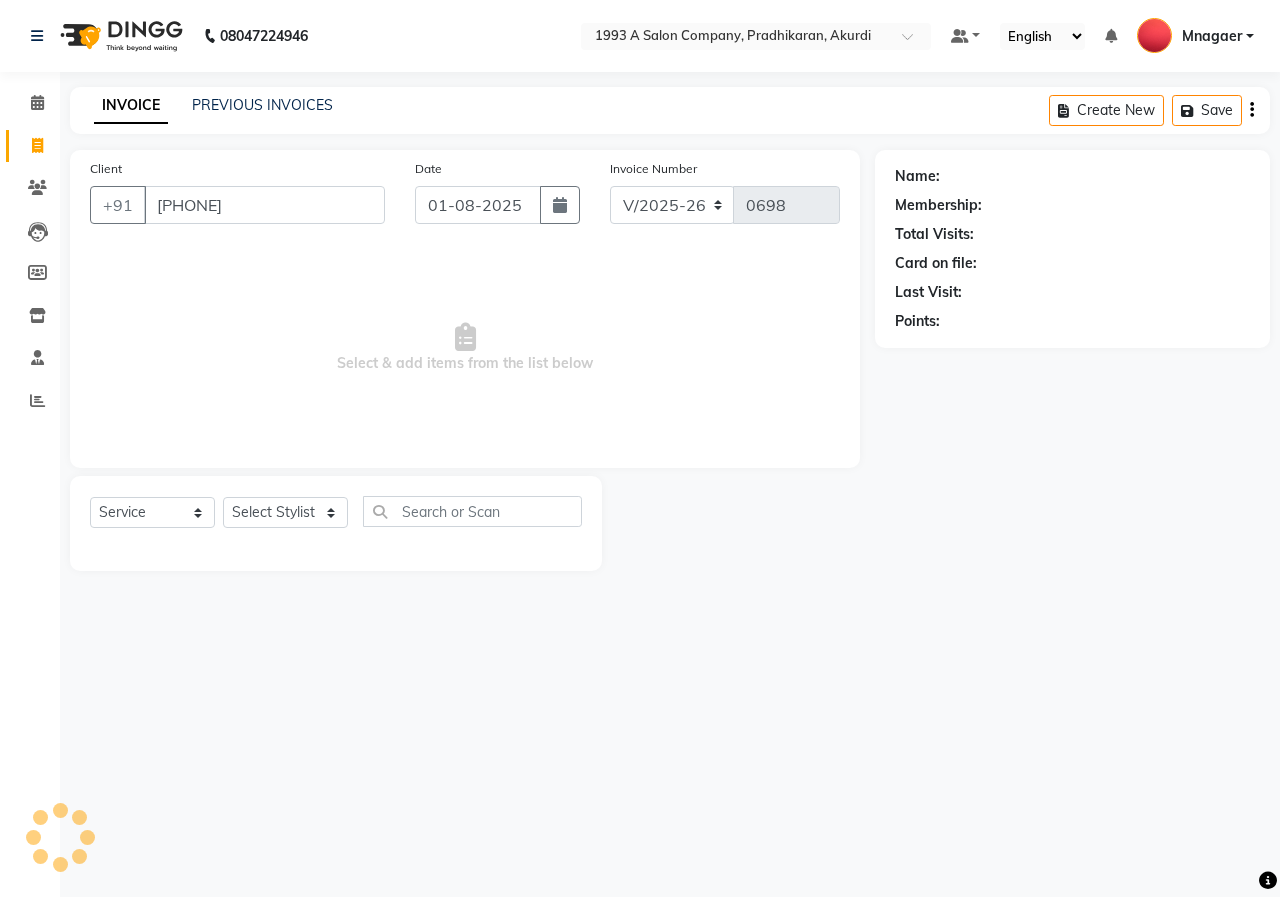 type on "[PHONE]" 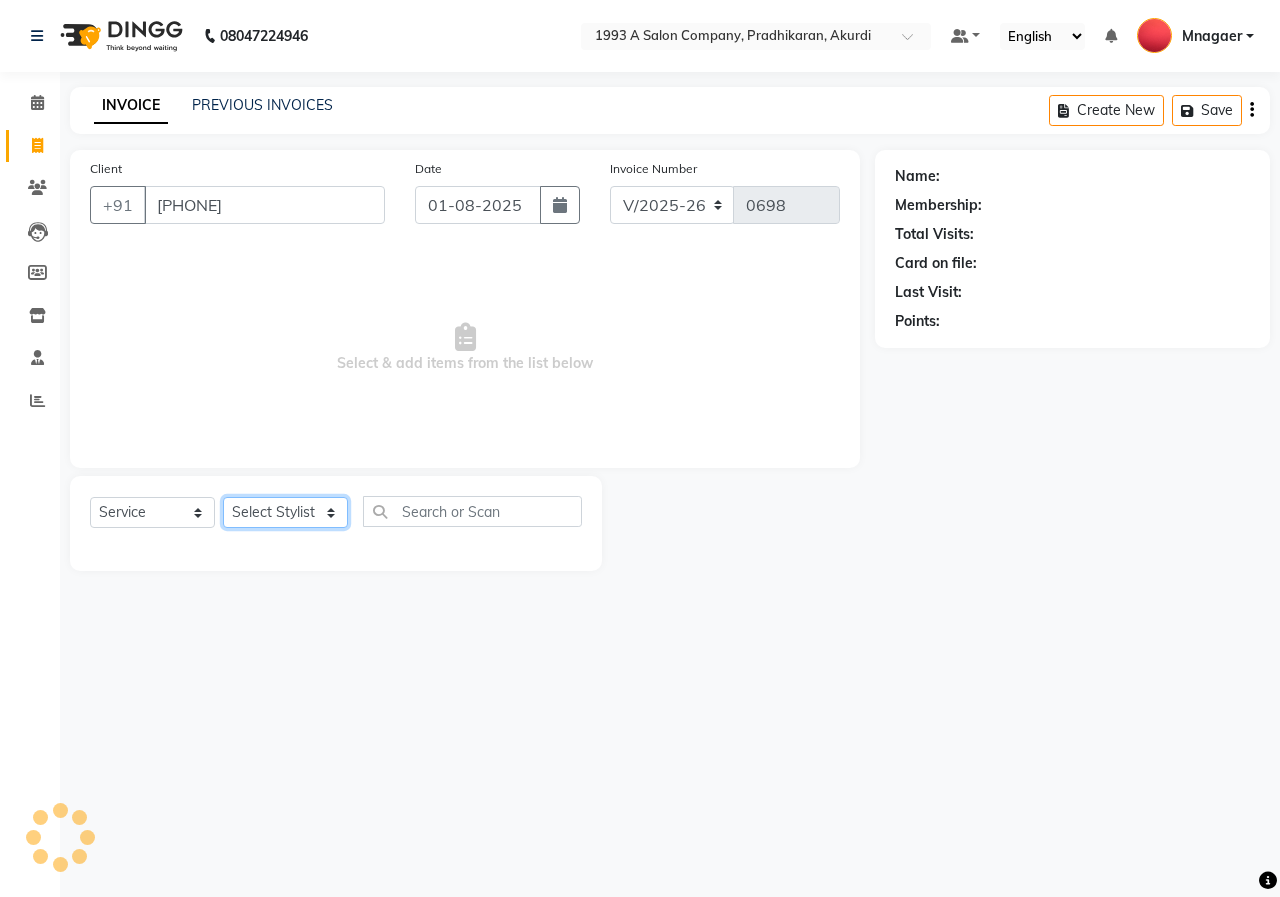 click on "Select Stylist" 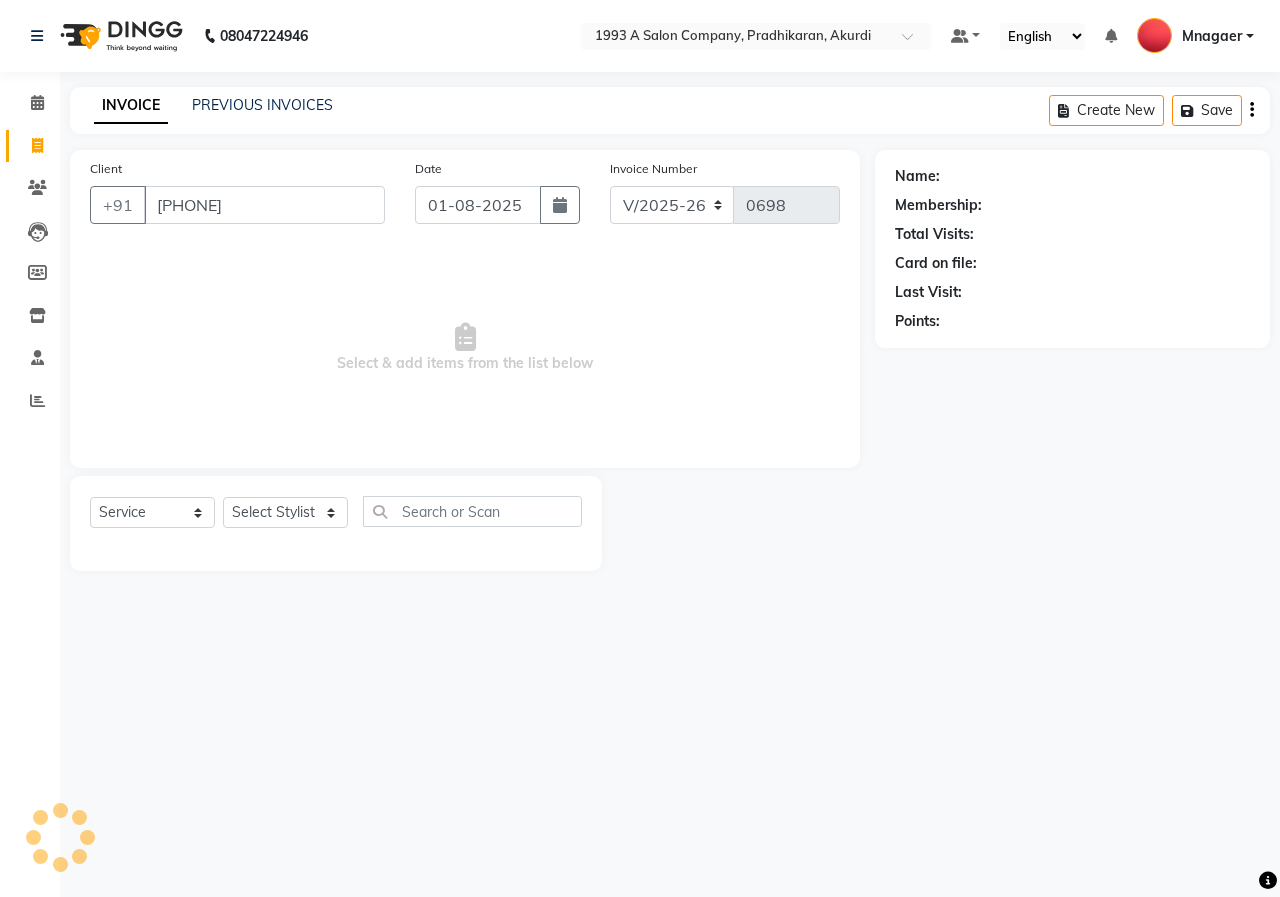 click on "Name: Membership: Total Visits: Card on file: Last Visit:  Points:" 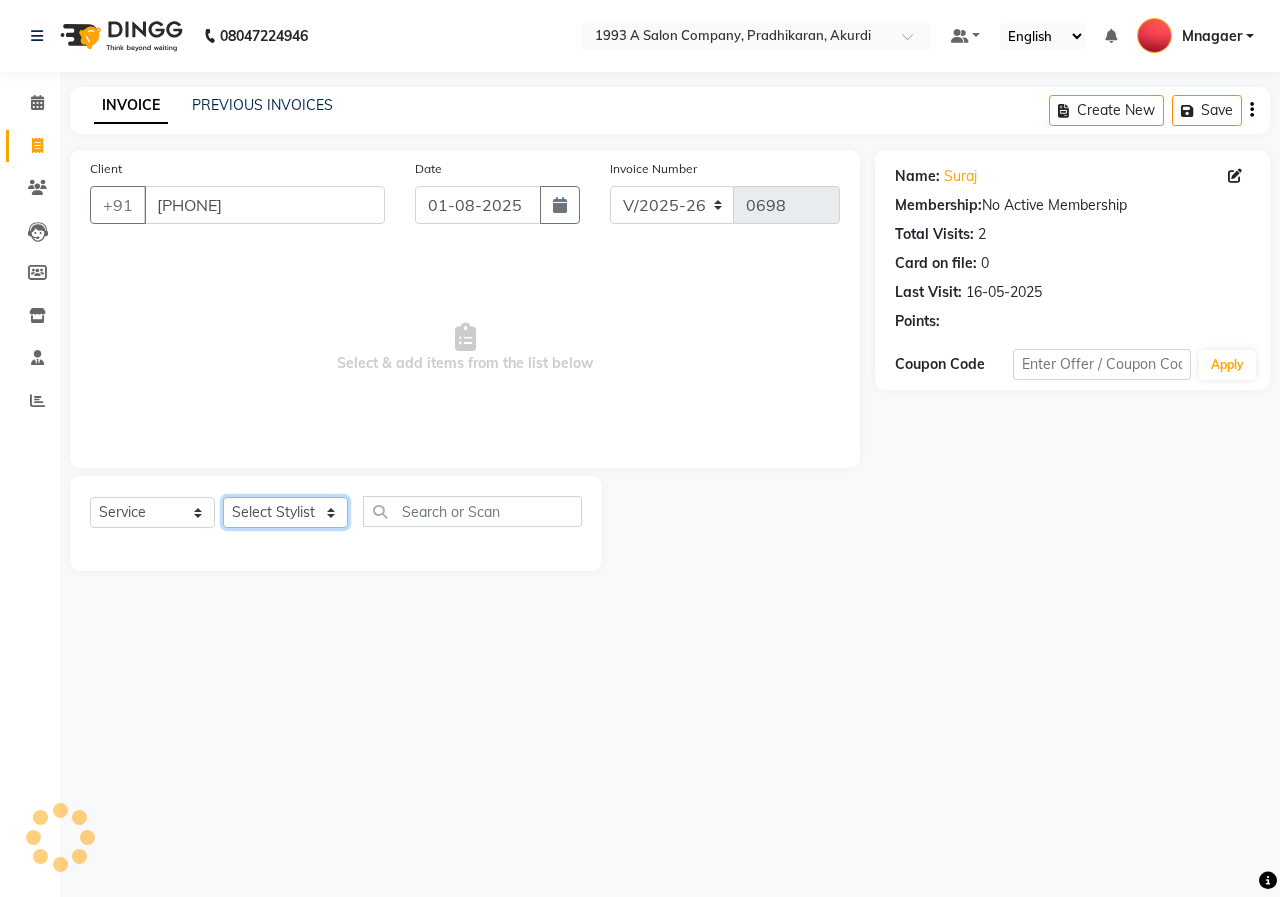 click on "Select Stylist" 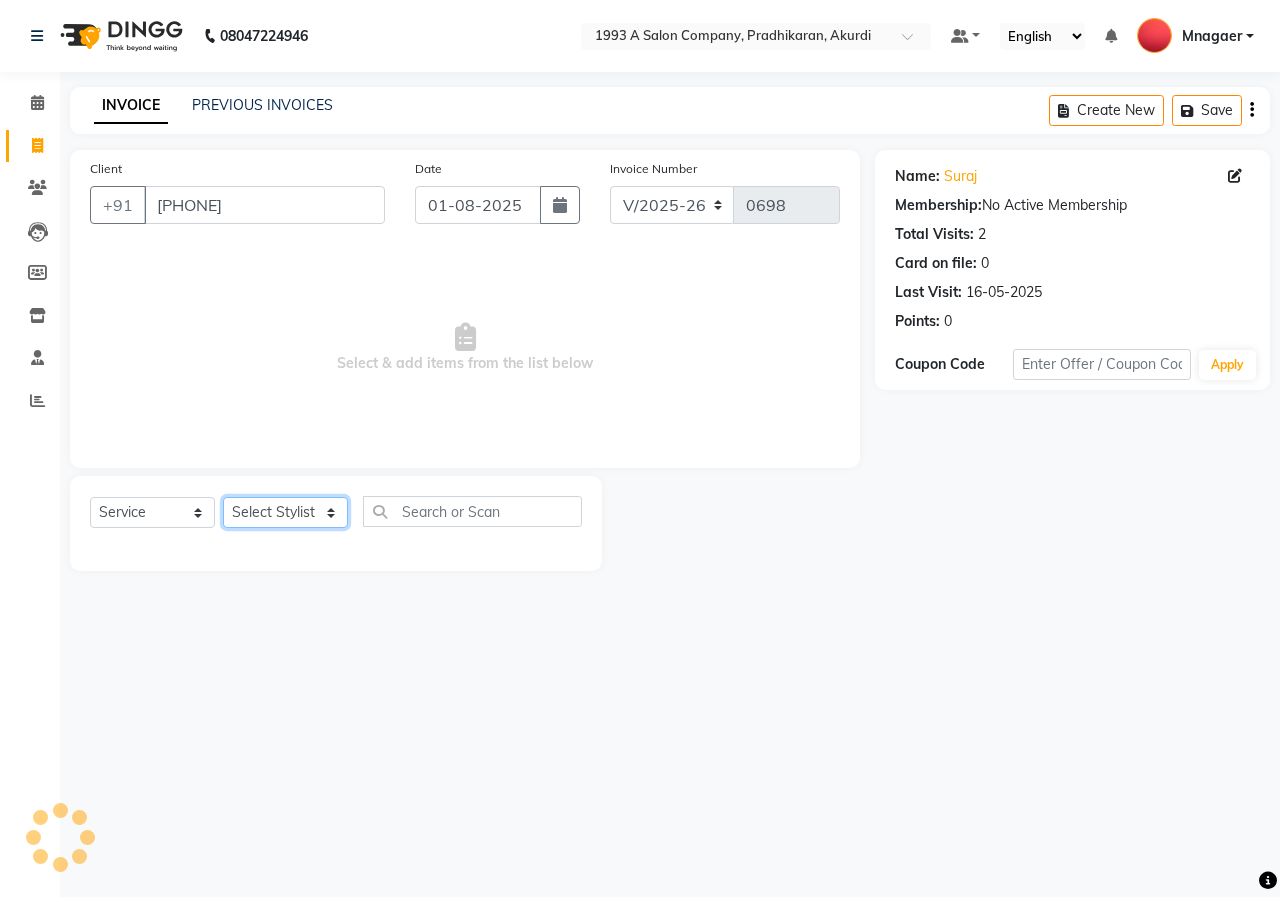 click on "Select Stylist [FIRST] [LAST] [FIRST] [LAST] [FIRST] [LAST] [FIRST] [LAST] [FIRST] [LAST]" 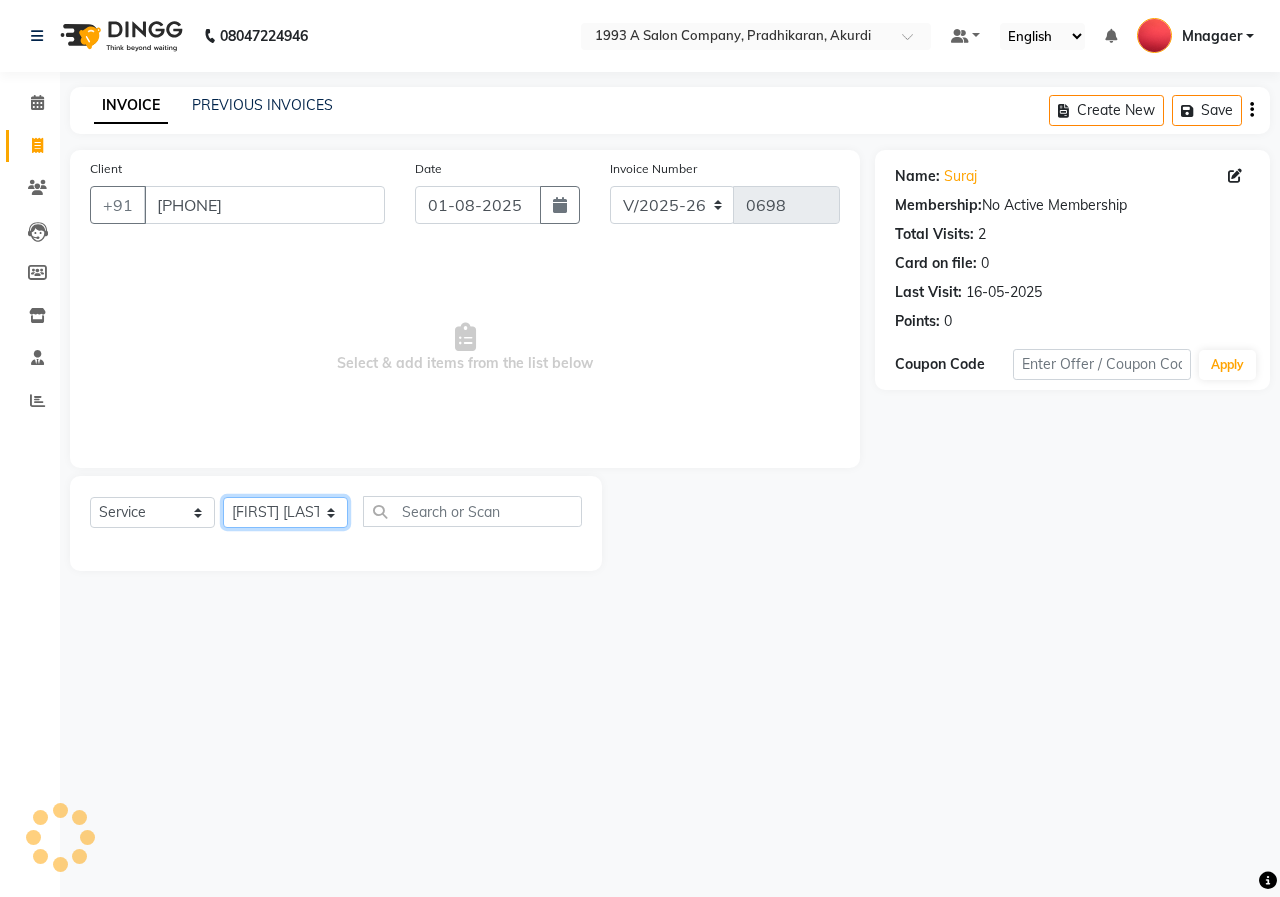 click on "Select Stylist [FIRST] [LAST] [FIRST] [LAST] [FIRST] [LAST] [FIRST] [LAST] [FIRST] [LAST]" 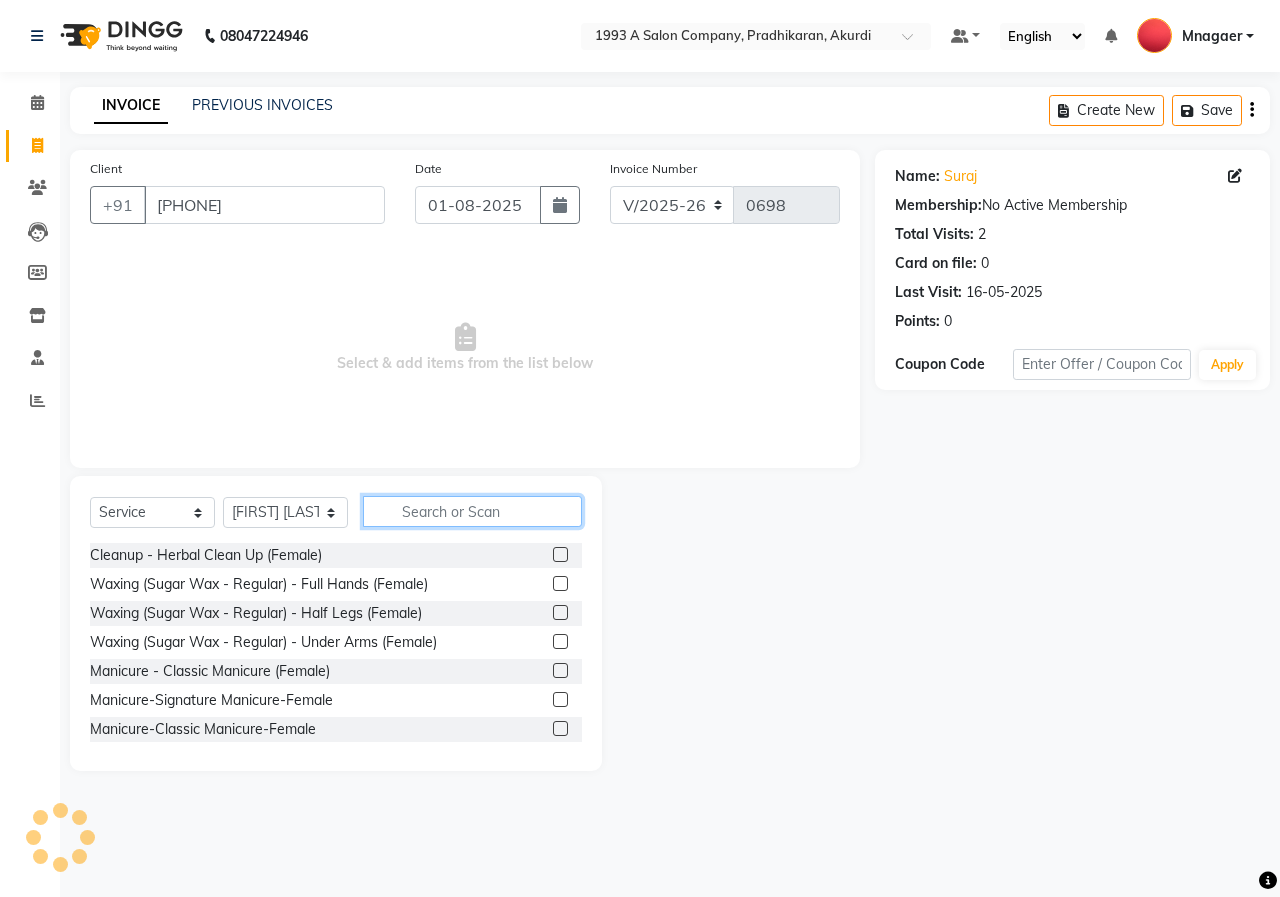 click 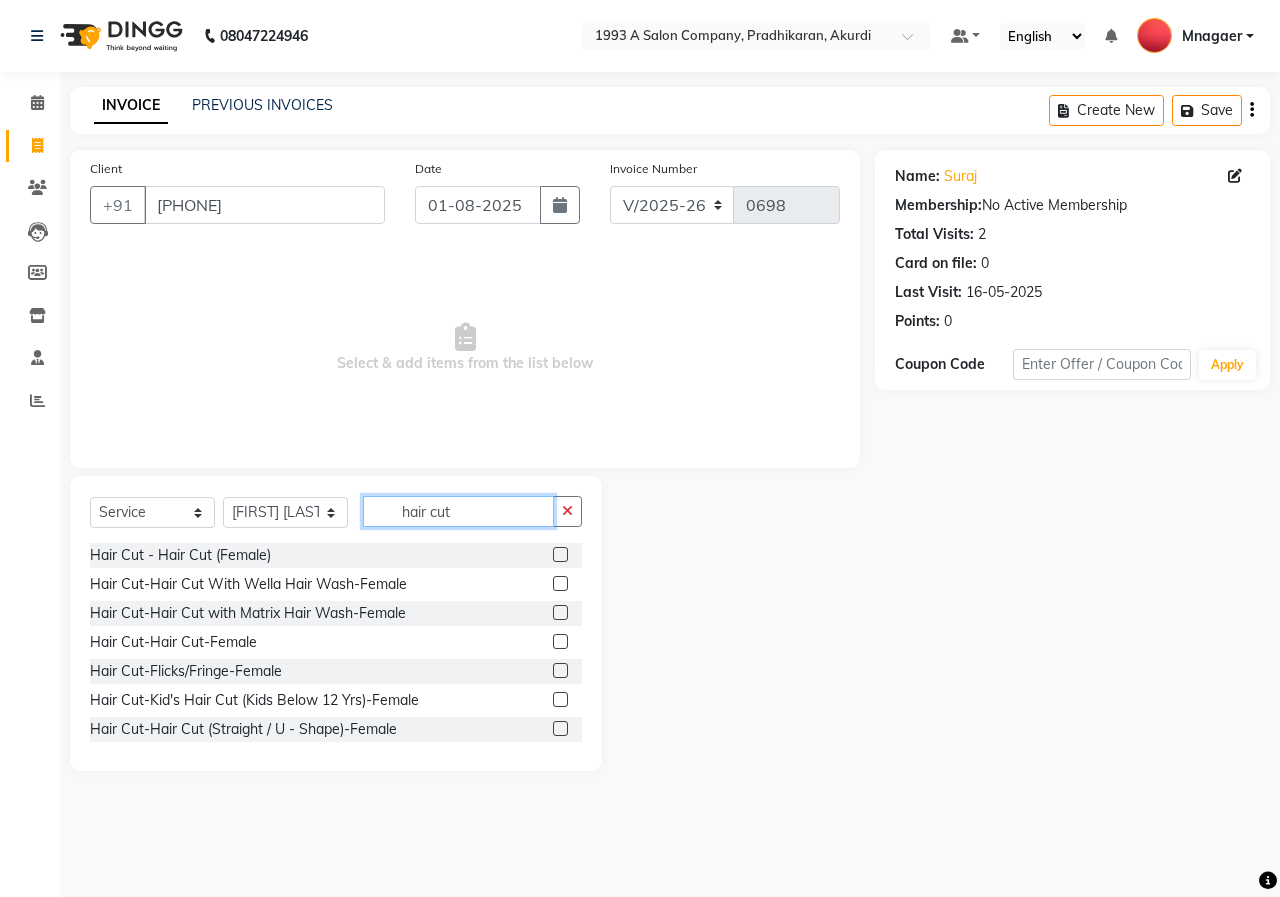 scroll, scrollTop: 0, scrollLeft: 0, axis: both 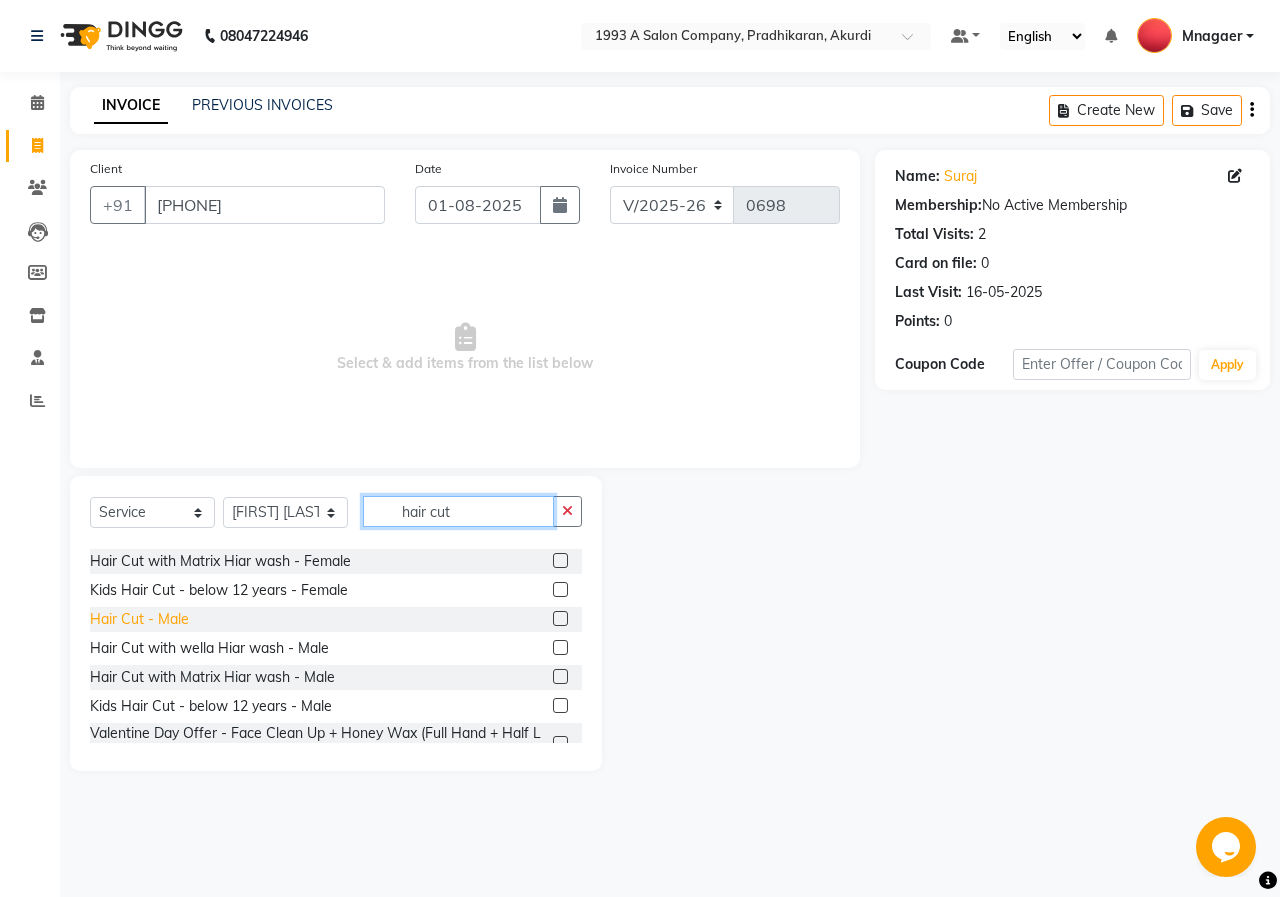type on "hair cut" 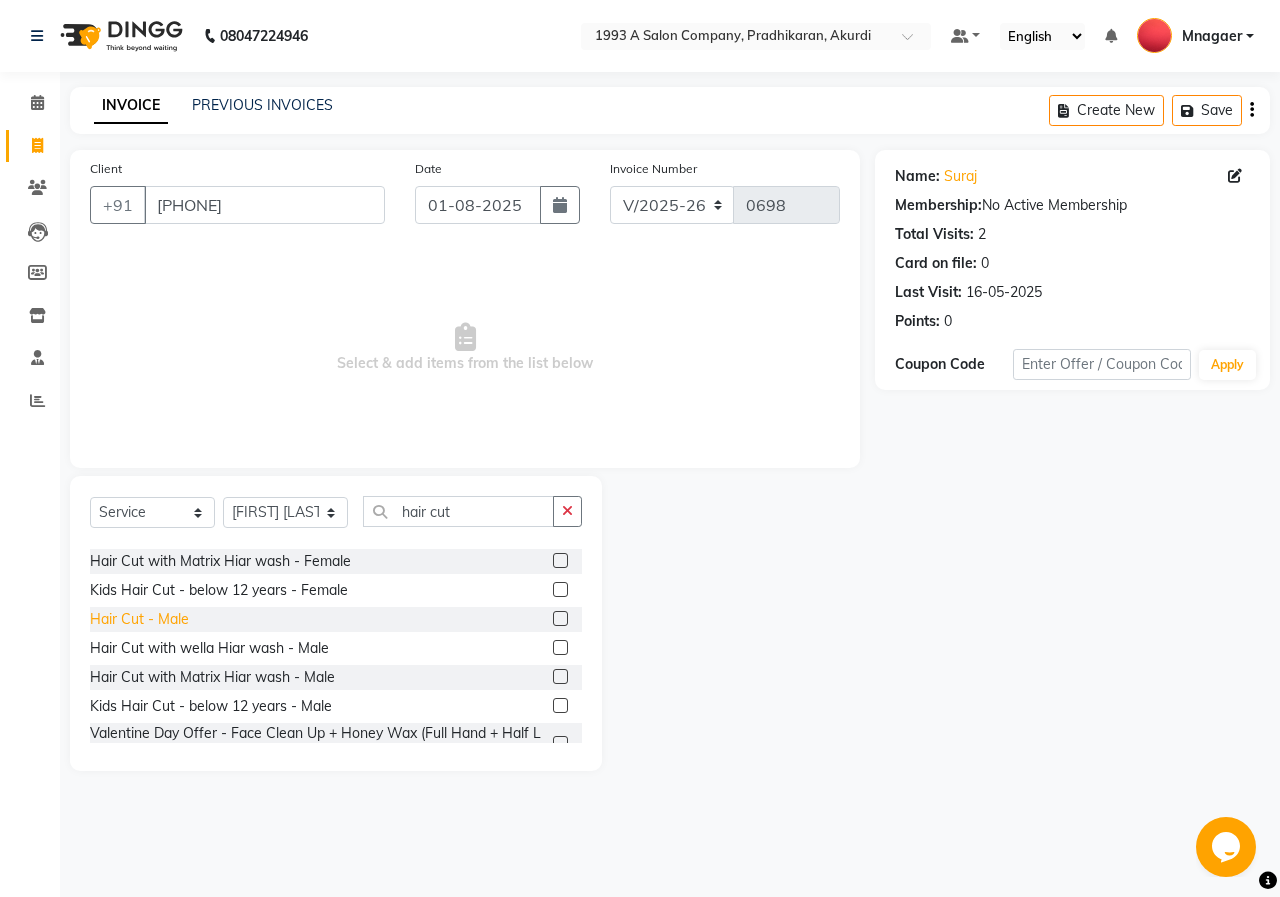 click on "Hair Cut - Male" 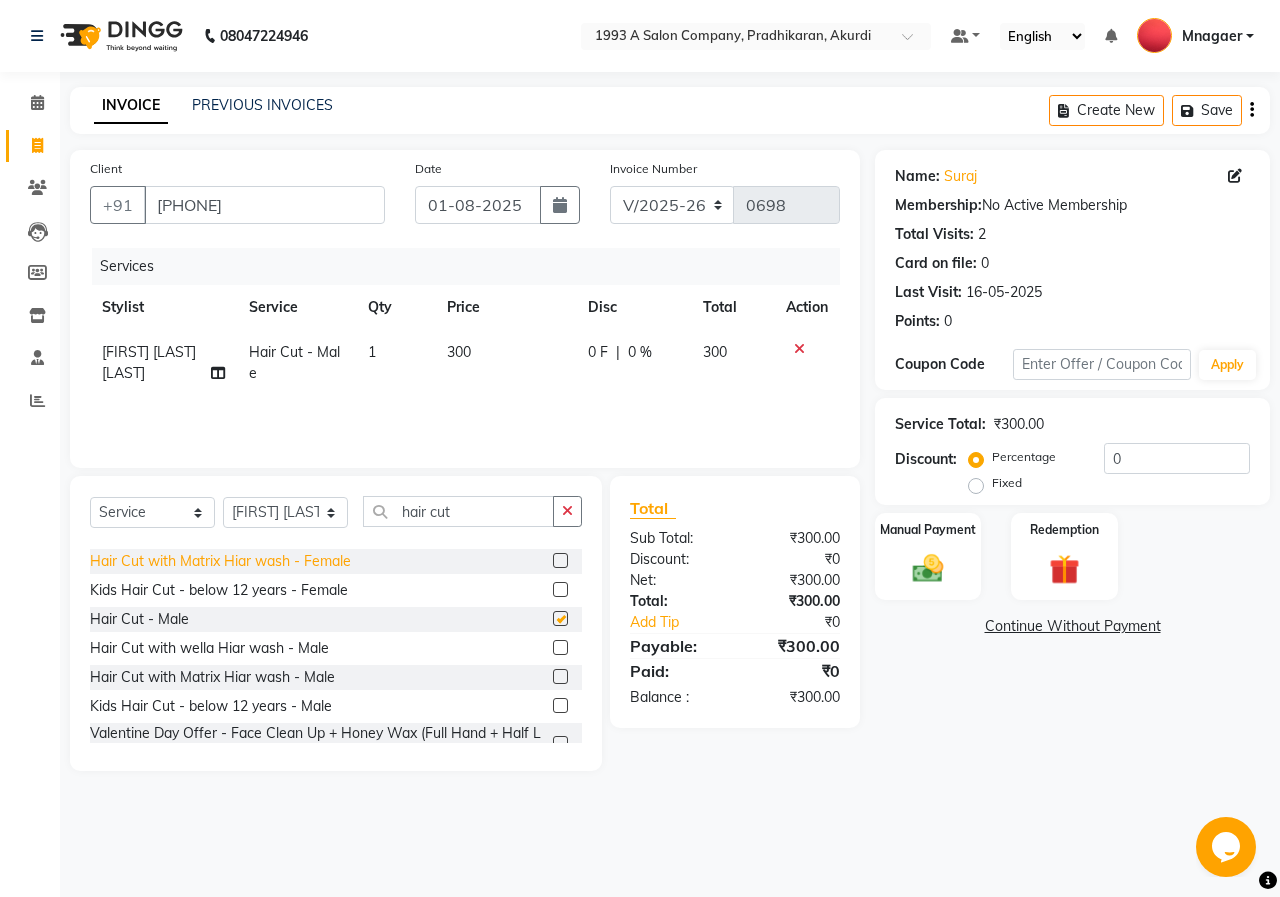 checkbox on "false" 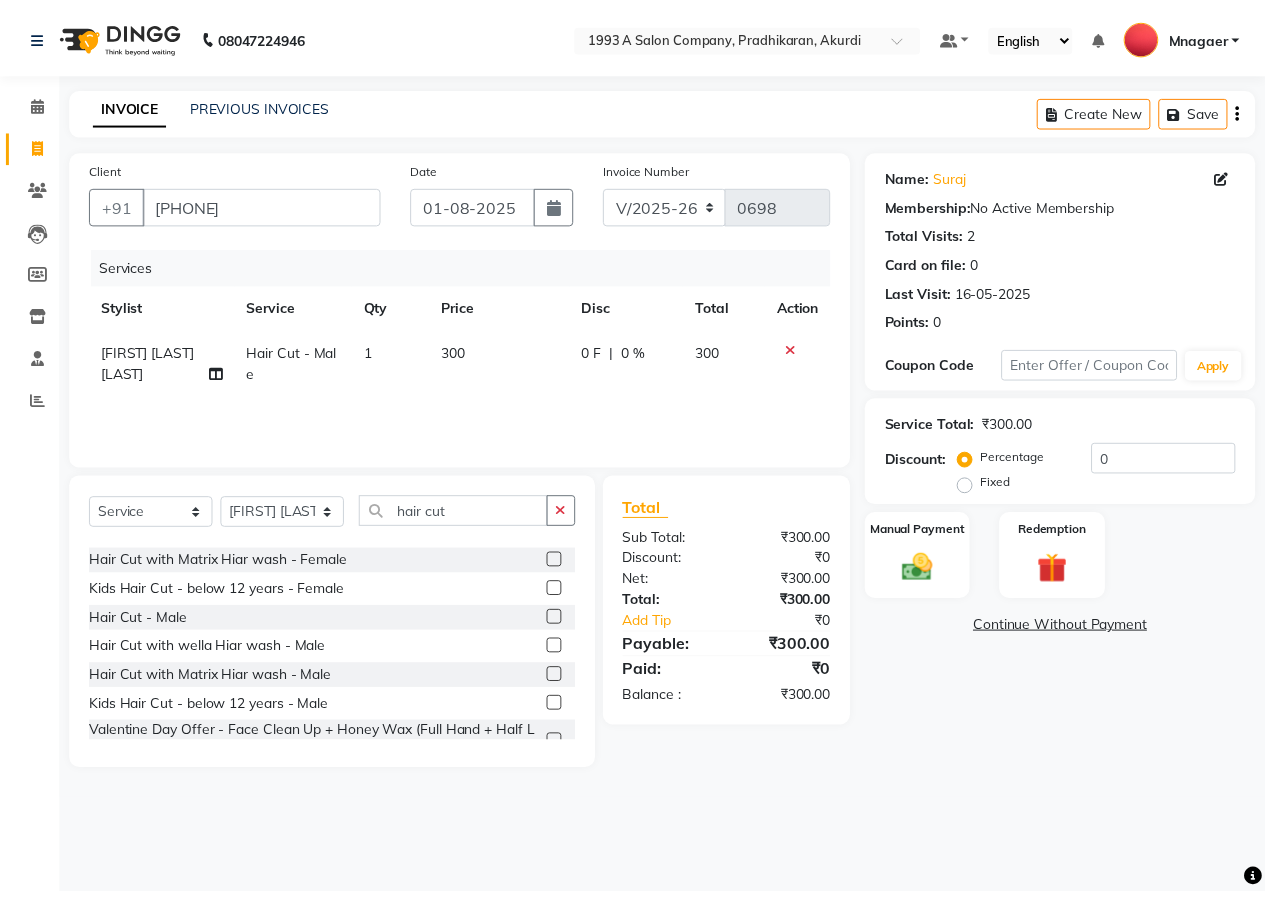 scroll, scrollTop: 0, scrollLeft: 0, axis: both 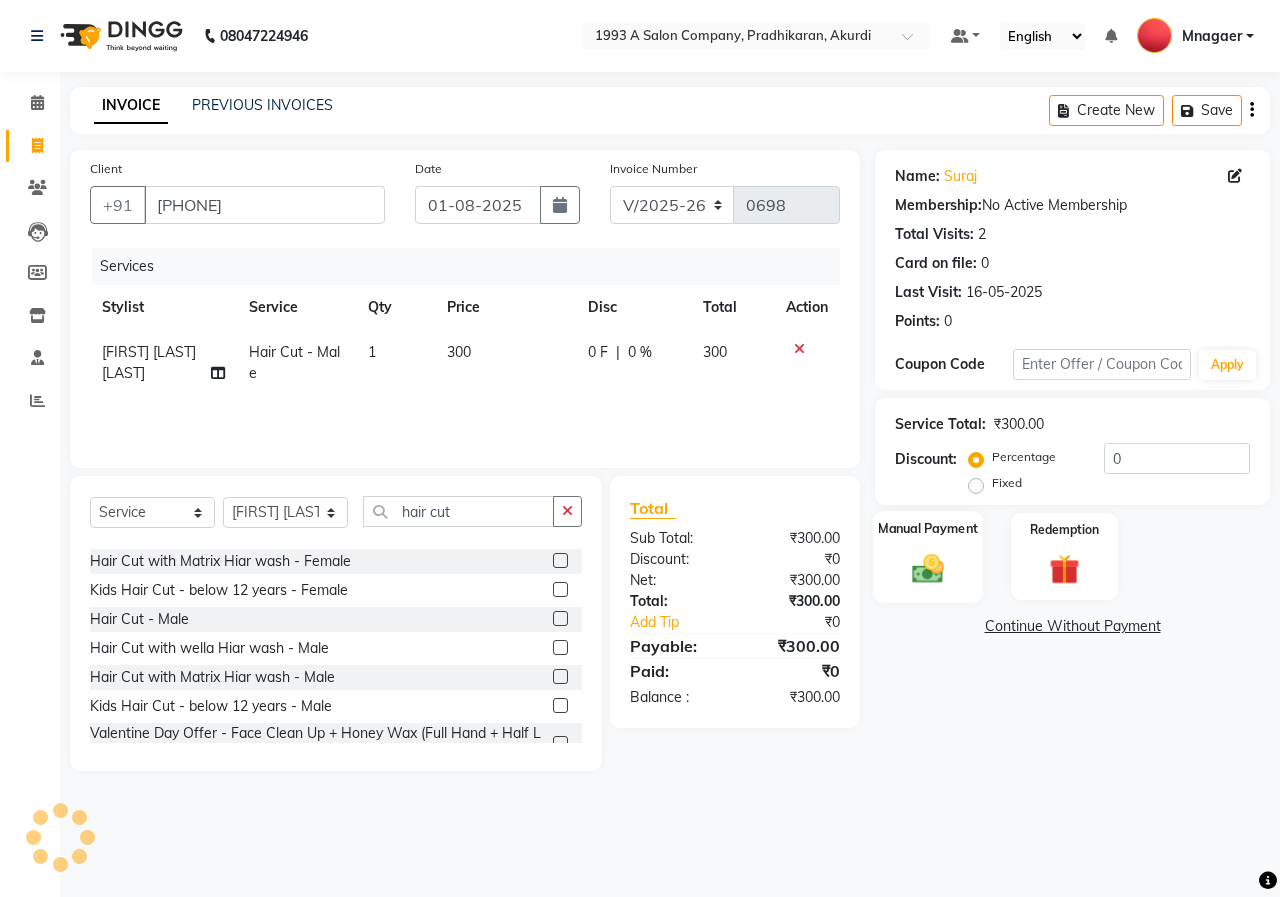 click 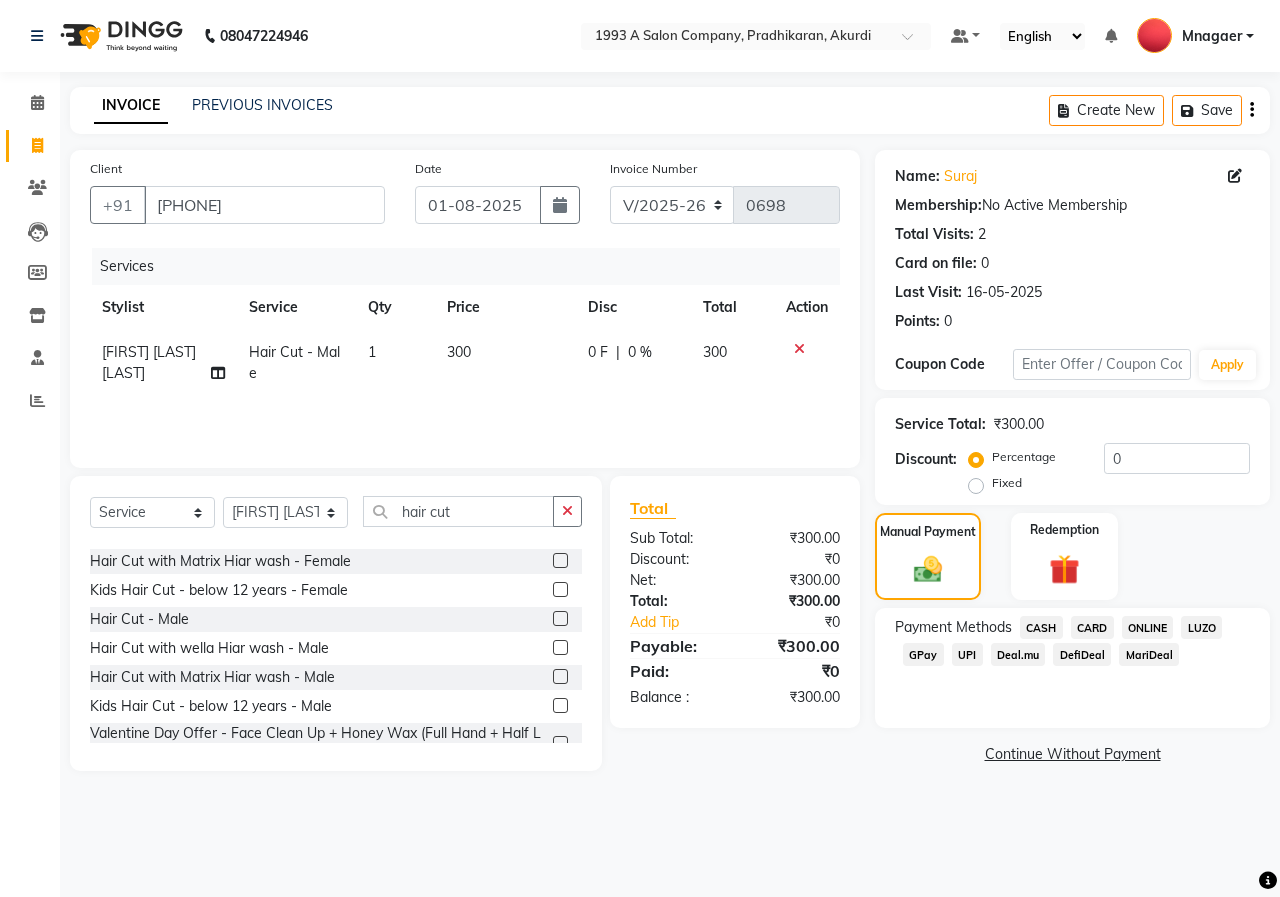 click on "ONLINE" 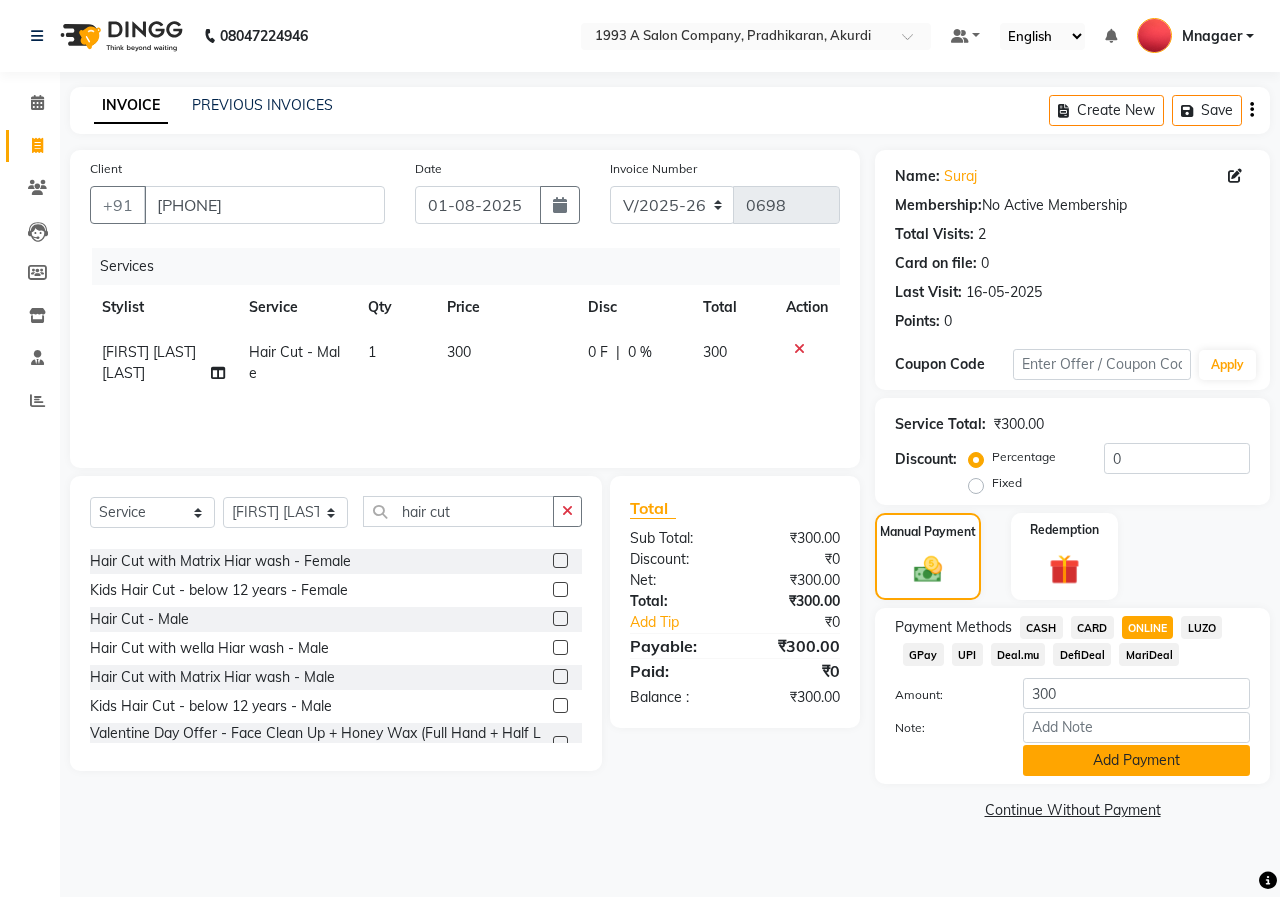 click on "Add Payment" 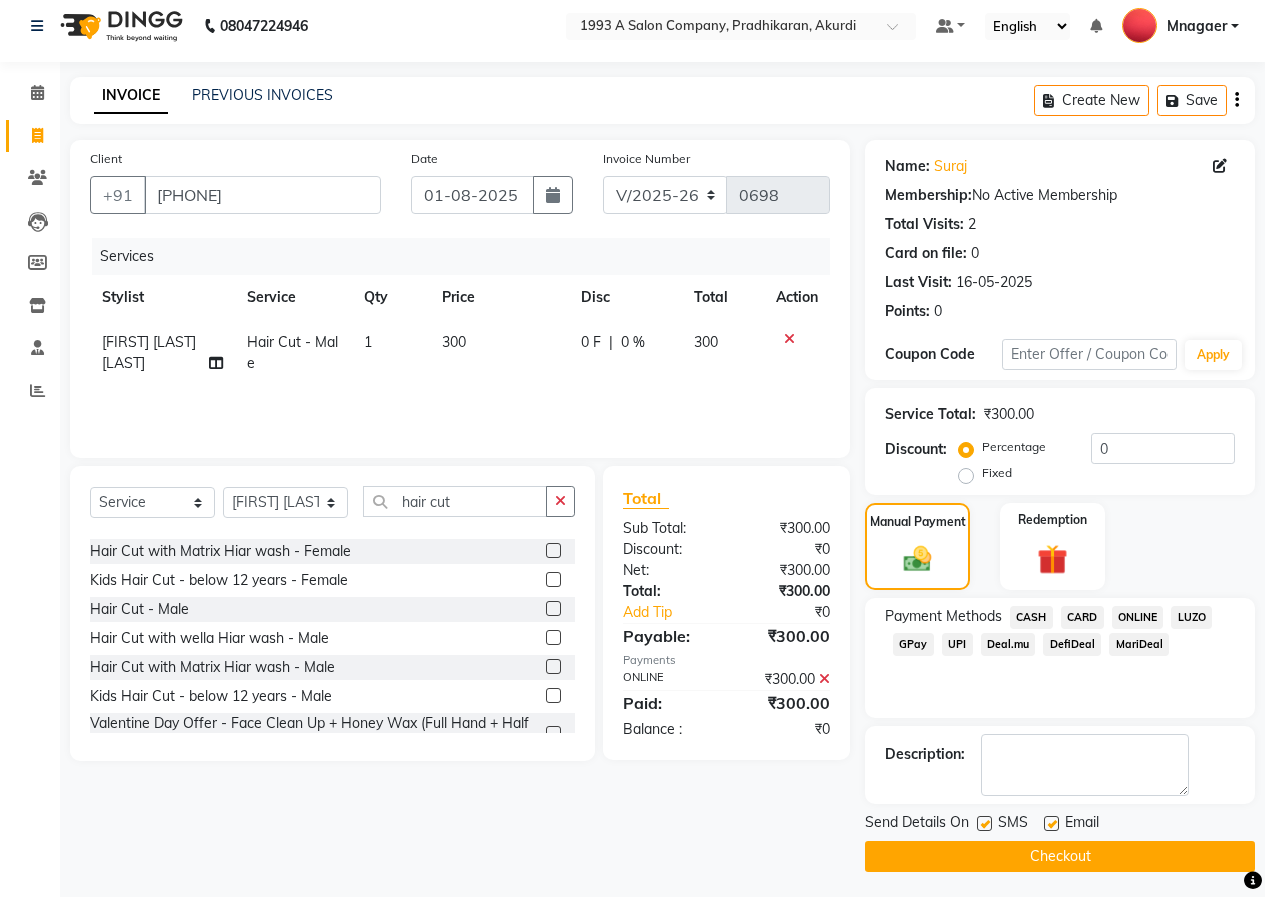 scroll, scrollTop: 15, scrollLeft: 0, axis: vertical 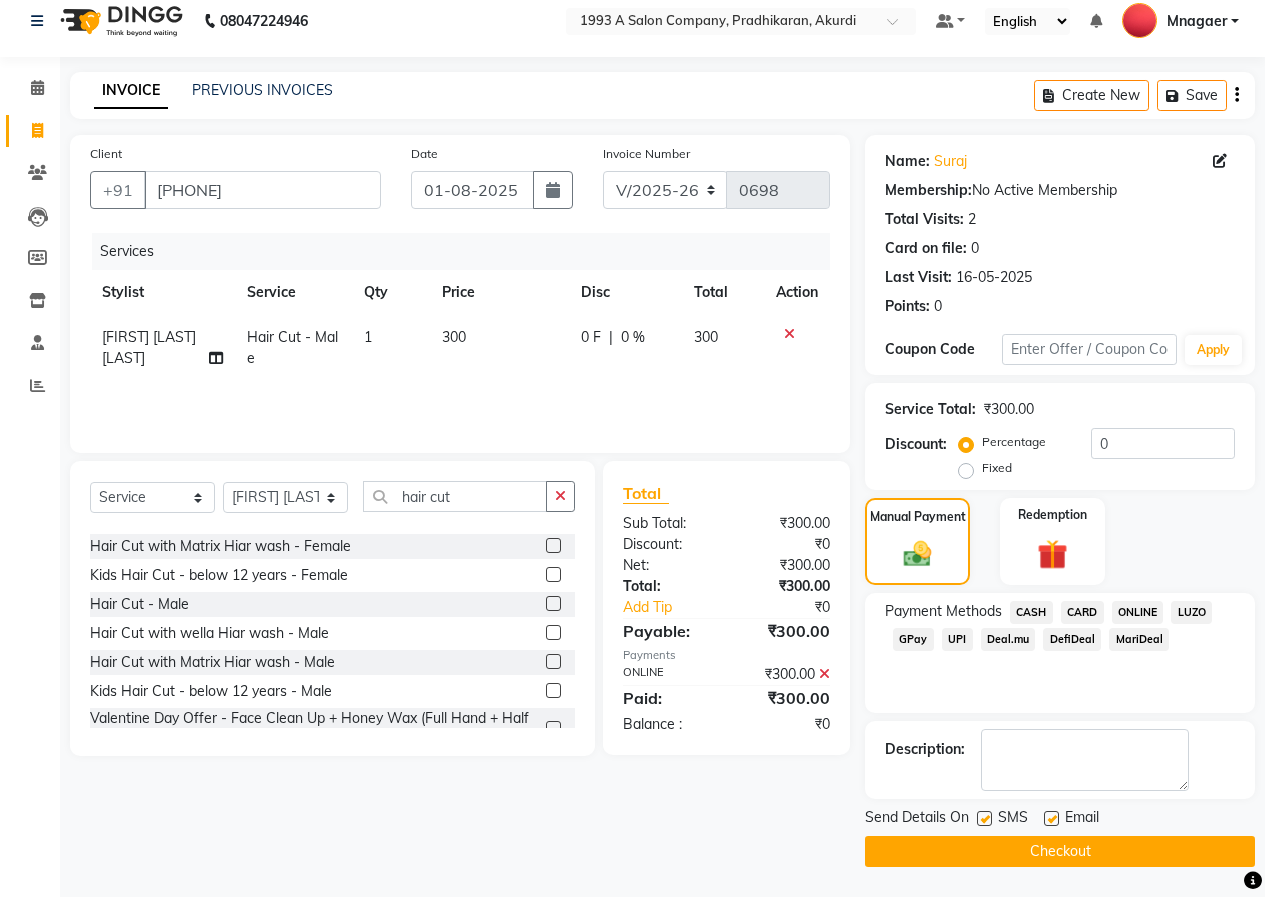 click on "Checkout" 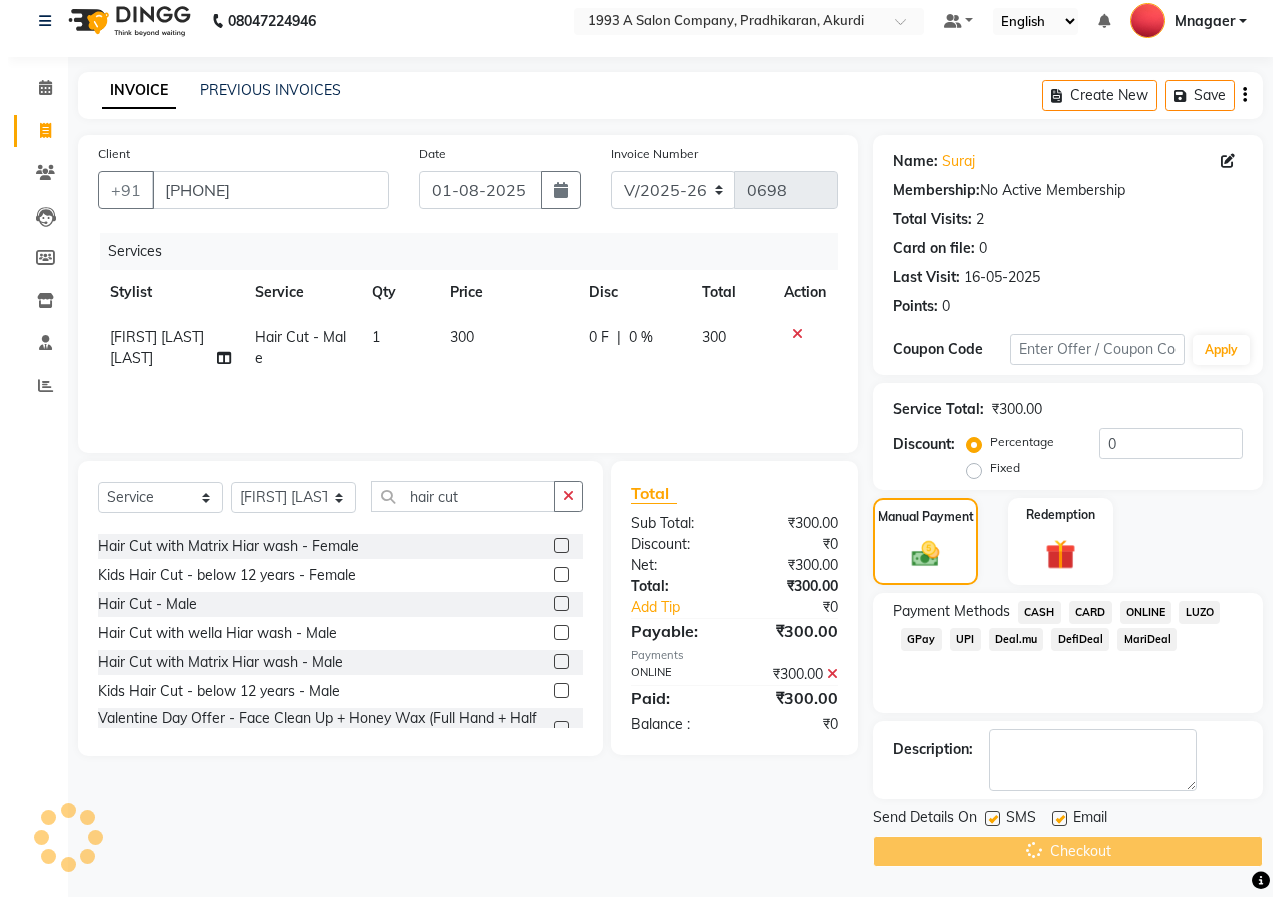 scroll, scrollTop: 0, scrollLeft: 0, axis: both 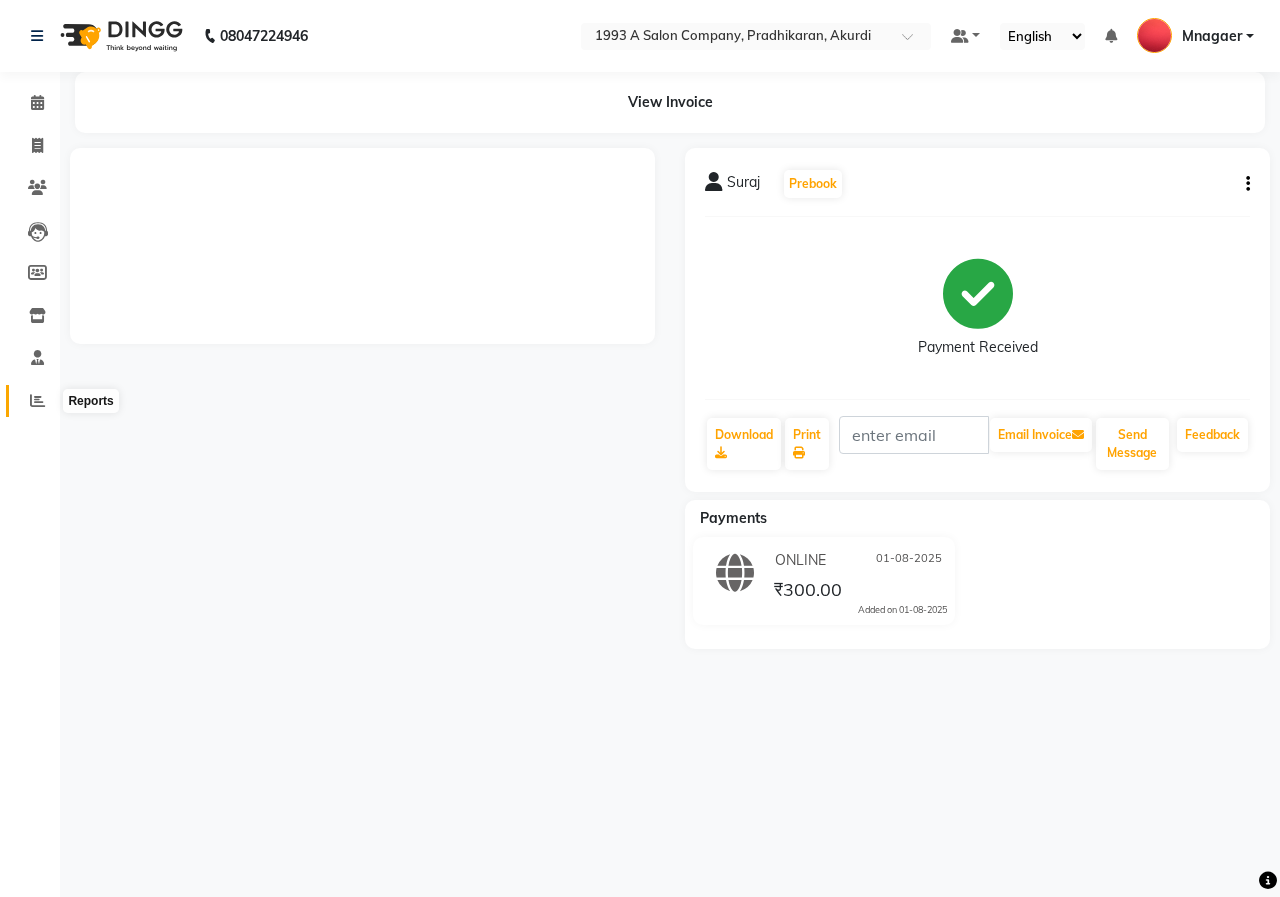 click 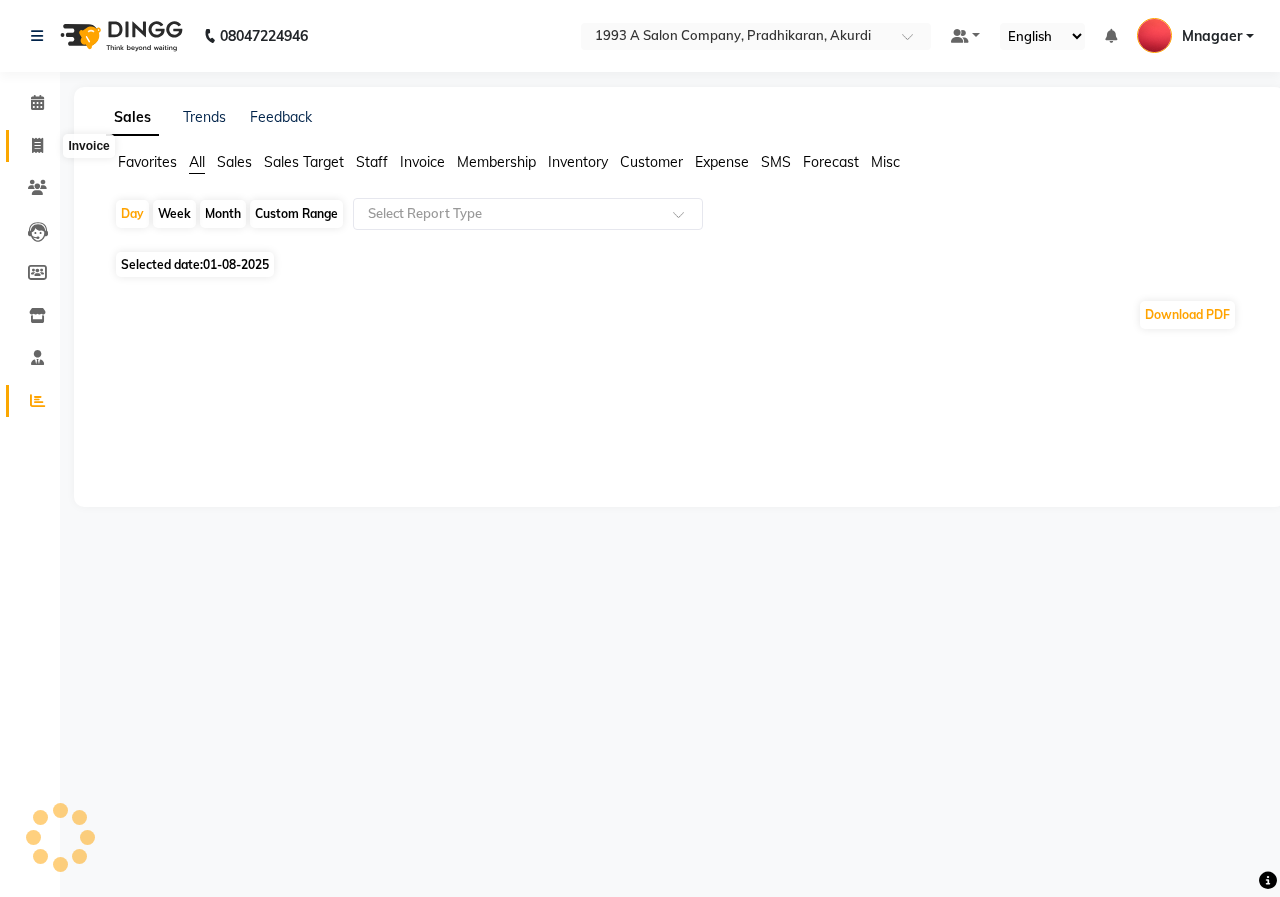 click 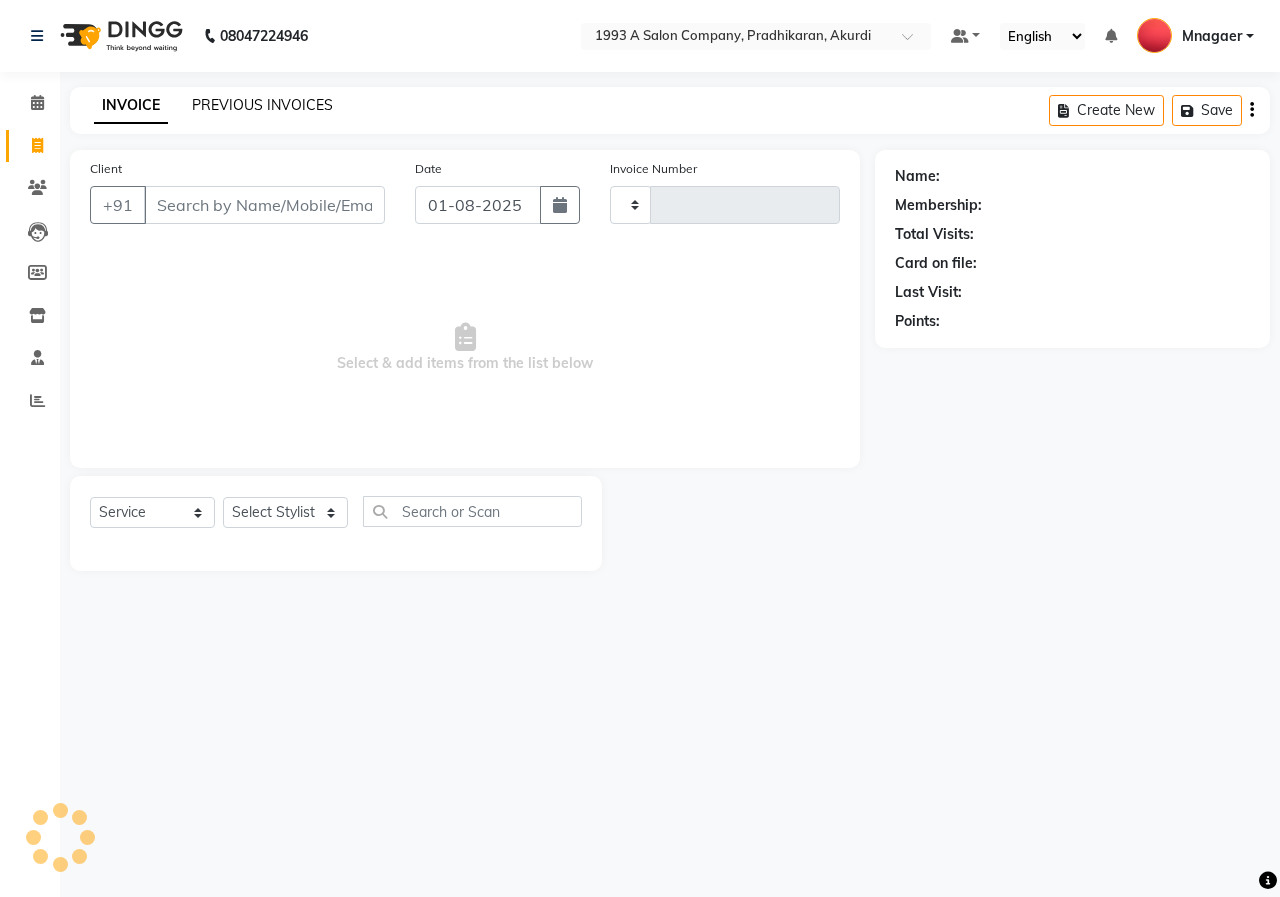 click on "PREVIOUS INVOICES" 